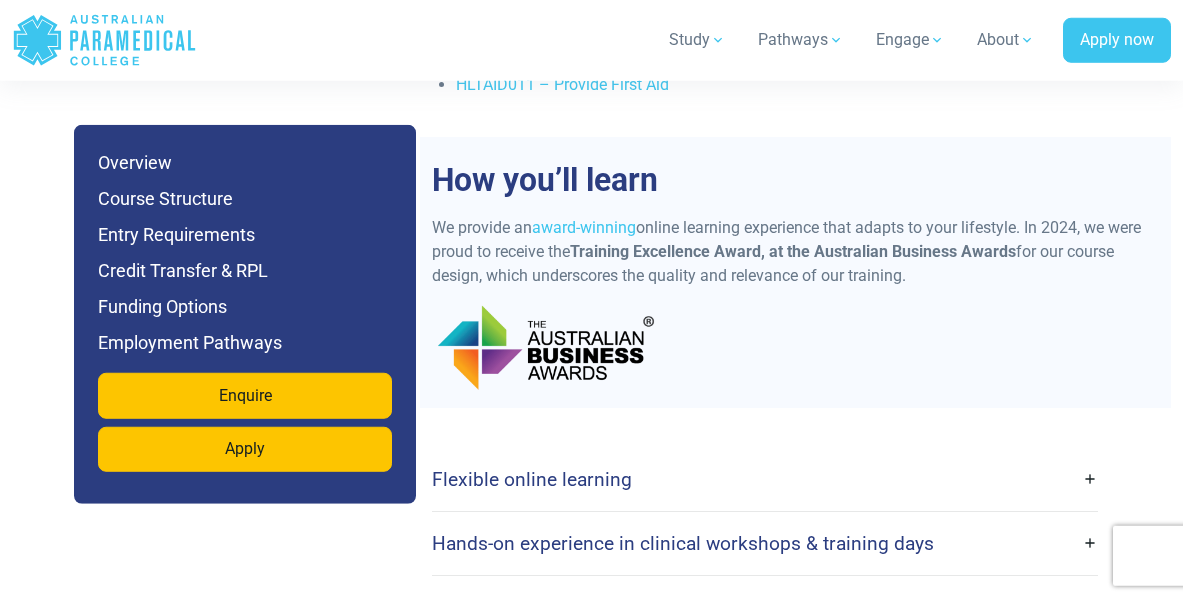 scroll, scrollTop: 4797, scrollLeft: 0, axis: vertical 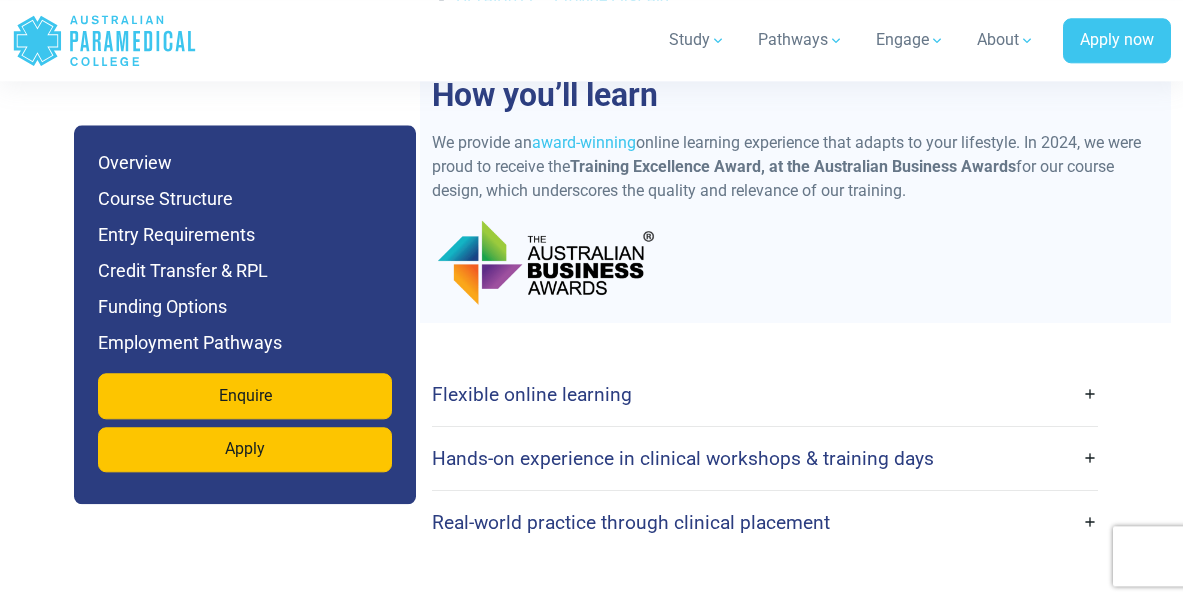 click on "Flexible online learning" at bounding box center [765, 394] 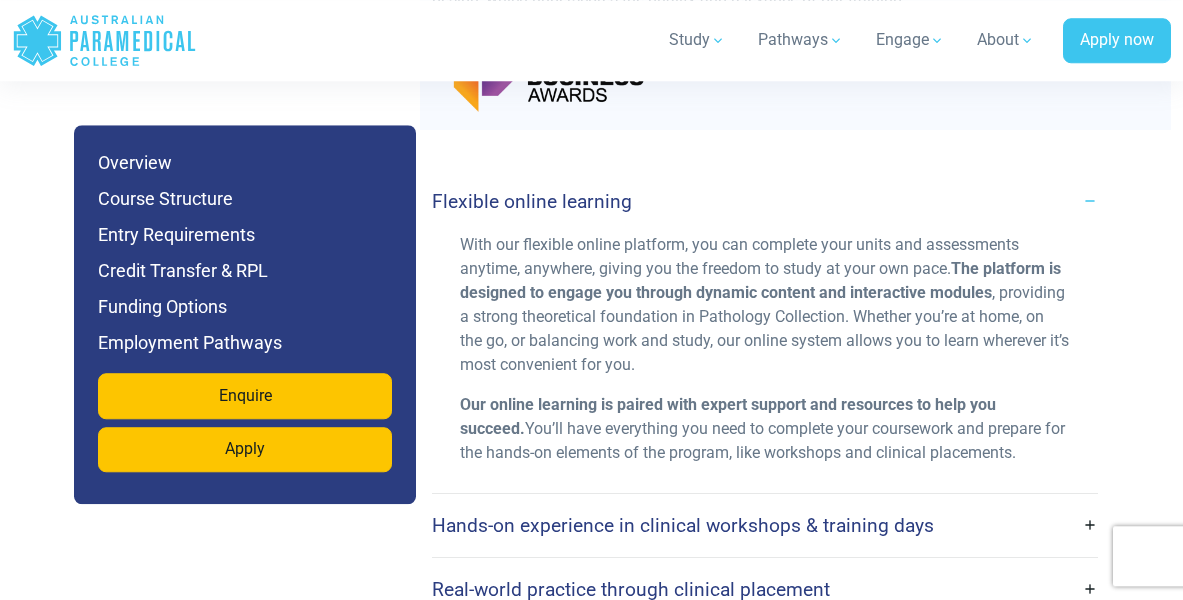 scroll, scrollTop: 5001, scrollLeft: 0, axis: vertical 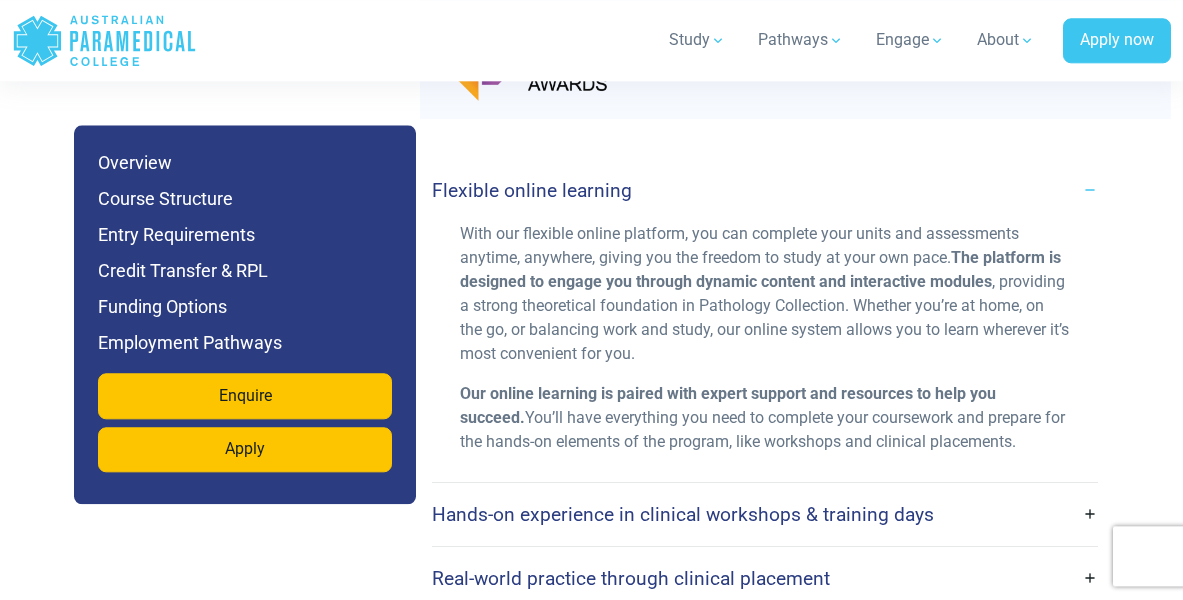 click on "Hands-on experience in clinical workshops & training days" at bounding box center [765, 514] 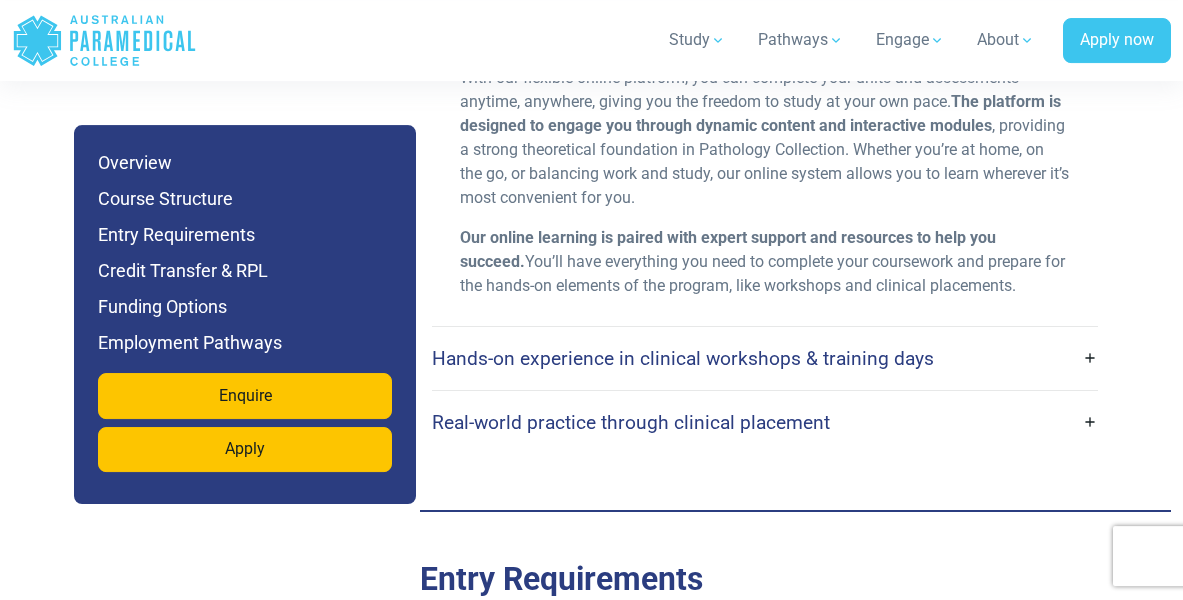 scroll, scrollTop: 5103, scrollLeft: 0, axis: vertical 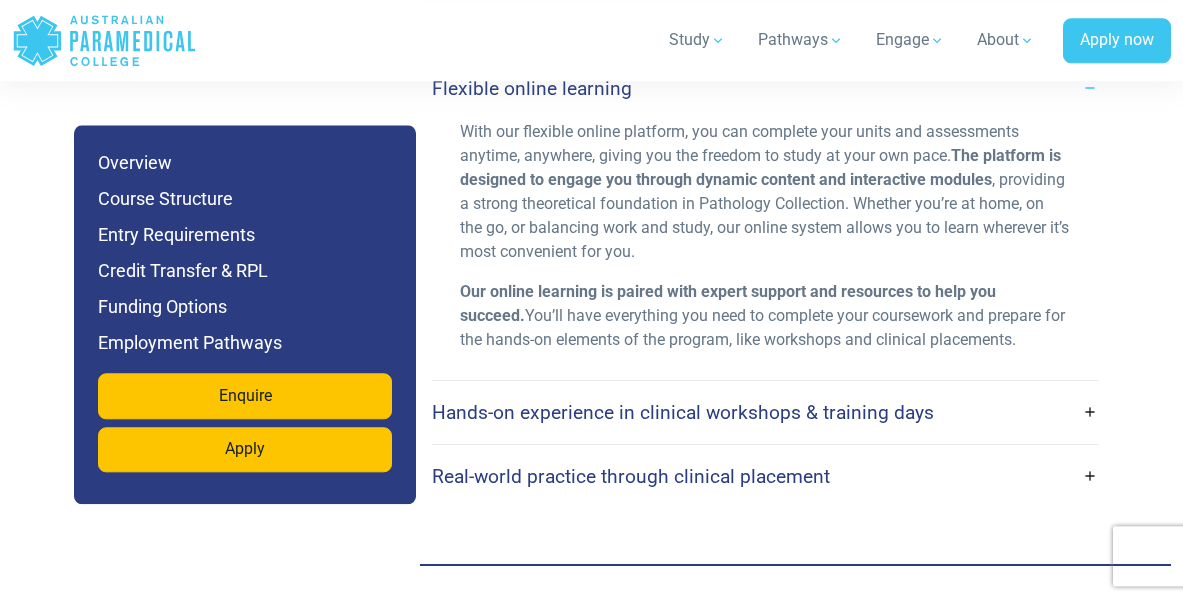 click on "Hands-on experience in clinical workshops & training days" at bounding box center (765, 412) 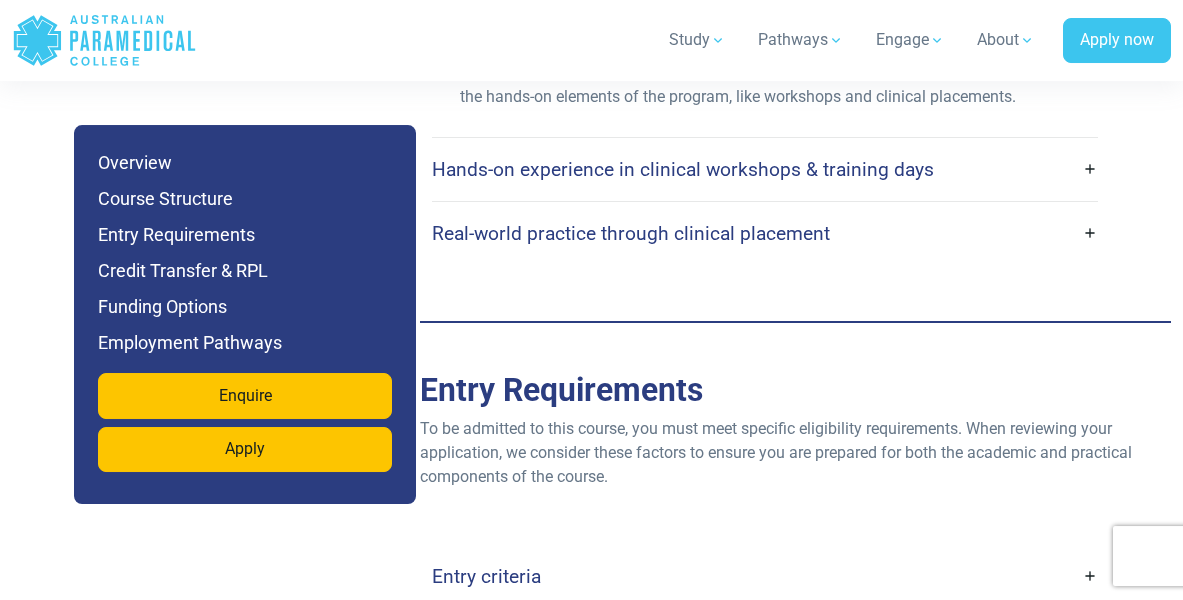 scroll, scrollTop: 5409, scrollLeft: 0, axis: vertical 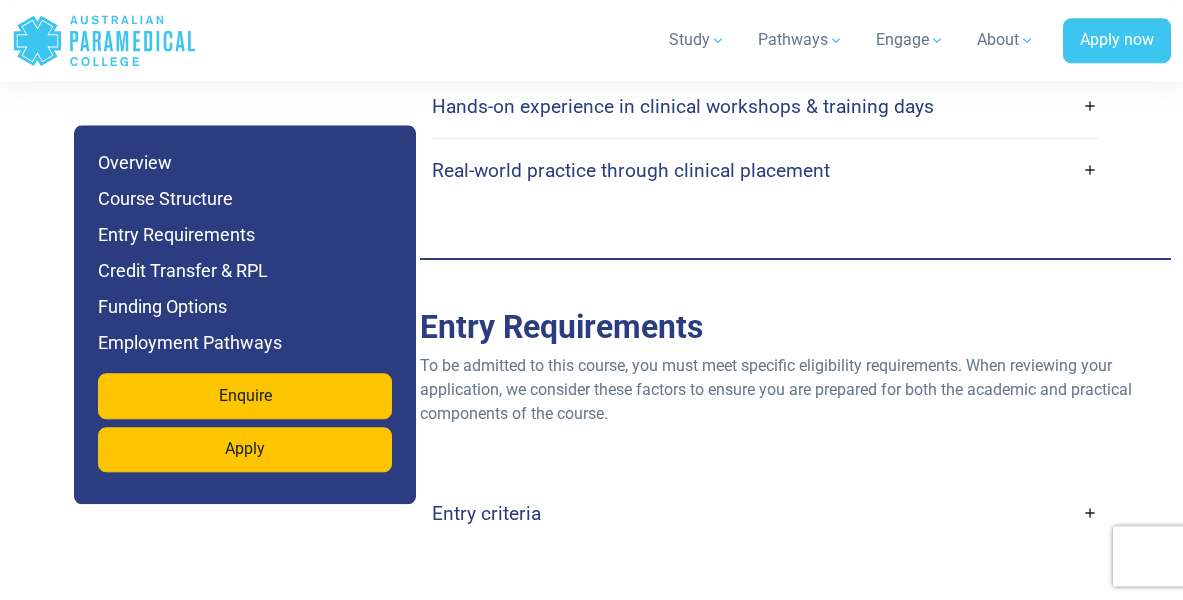 click on "Entry criteria" at bounding box center (765, 513) 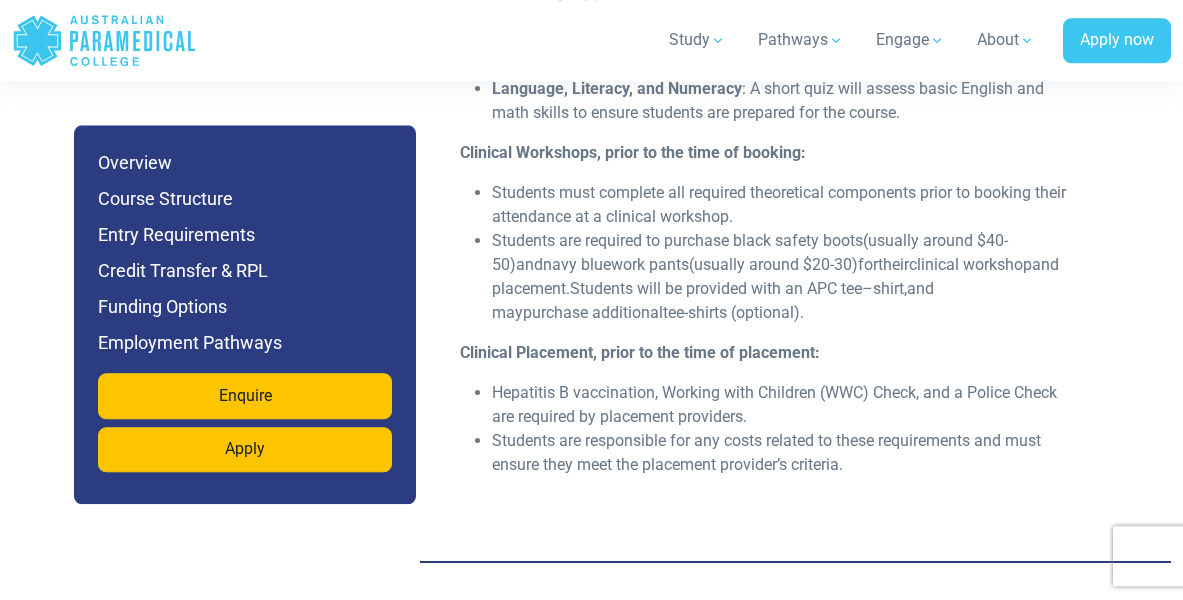 scroll, scrollTop: 6327, scrollLeft: 0, axis: vertical 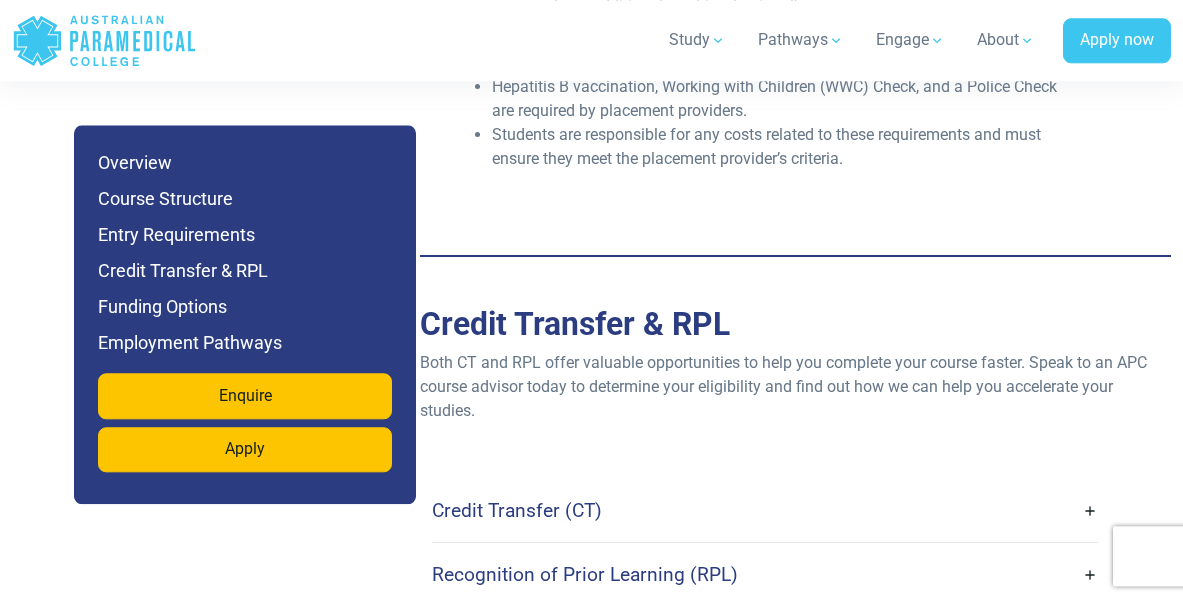 click on "Credit Transfer (CT)" at bounding box center [765, 510] 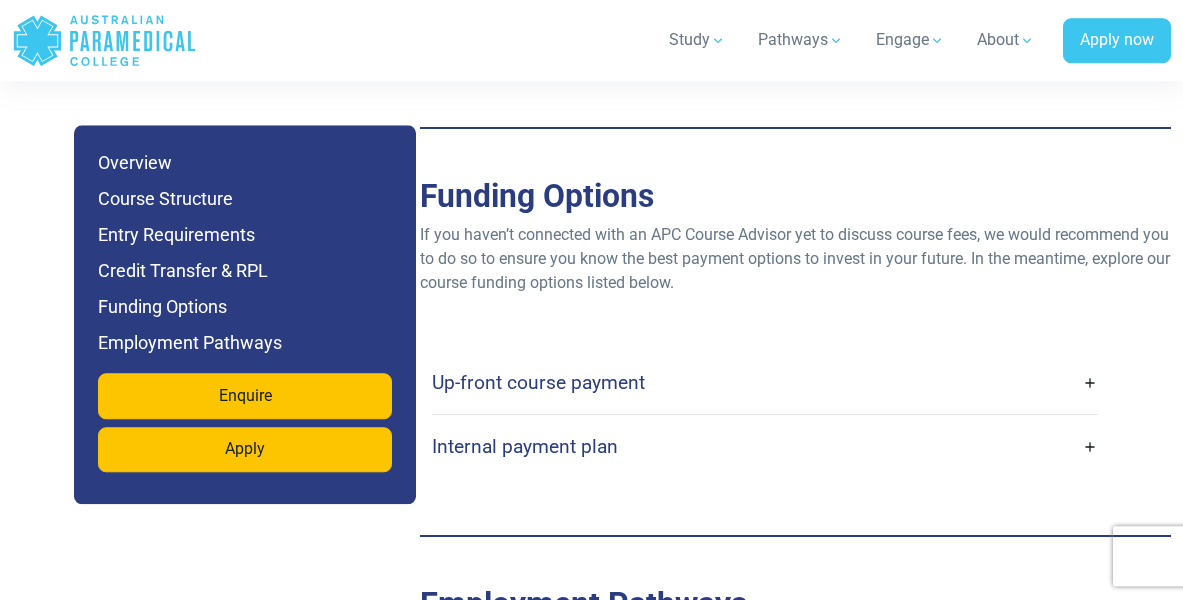 scroll, scrollTop: 7041, scrollLeft: 0, axis: vertical 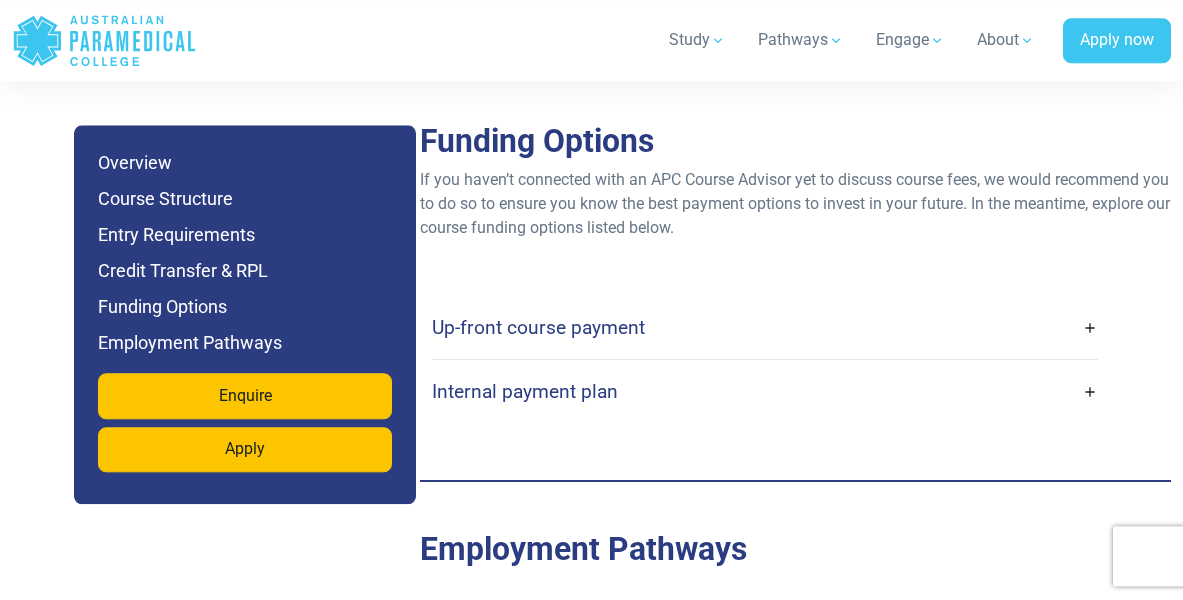click on "Up-front course payment" at bounding box center (765, 327) 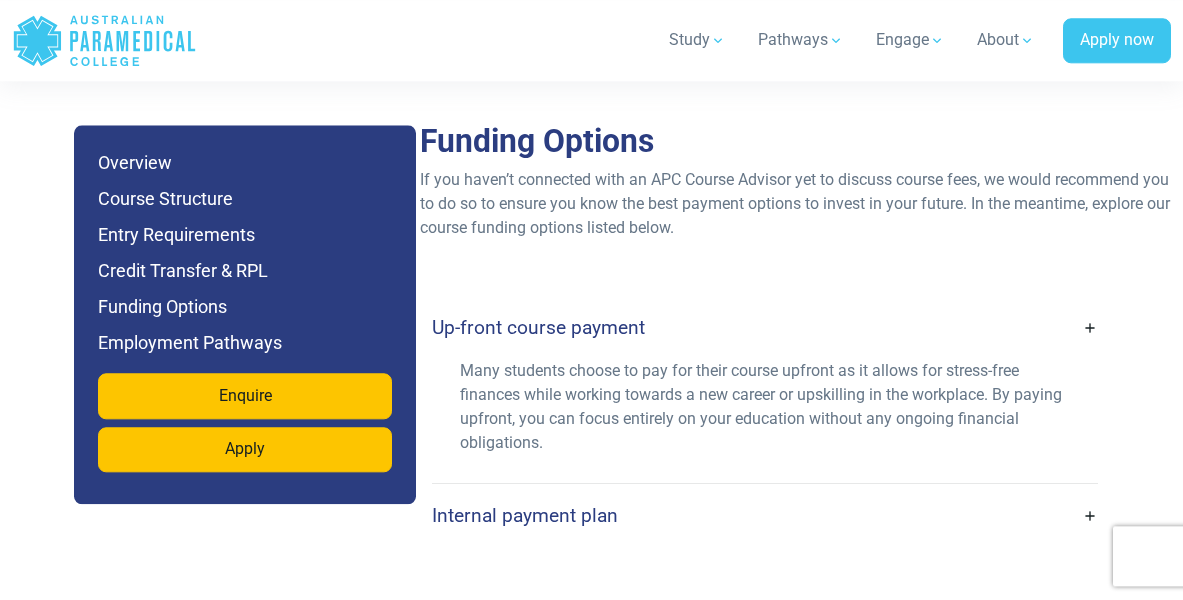 click on "Internal payment plan" at bounding box center (765, 515) 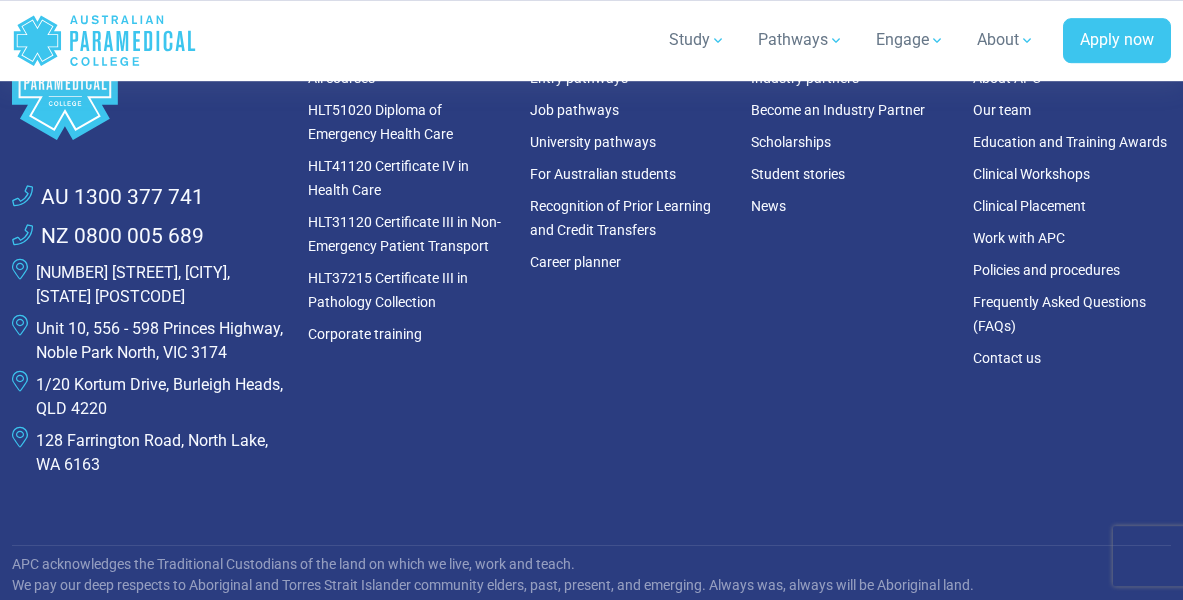 scroll, scrollTop: 11733, scrollLeft: 0, axis: vertical 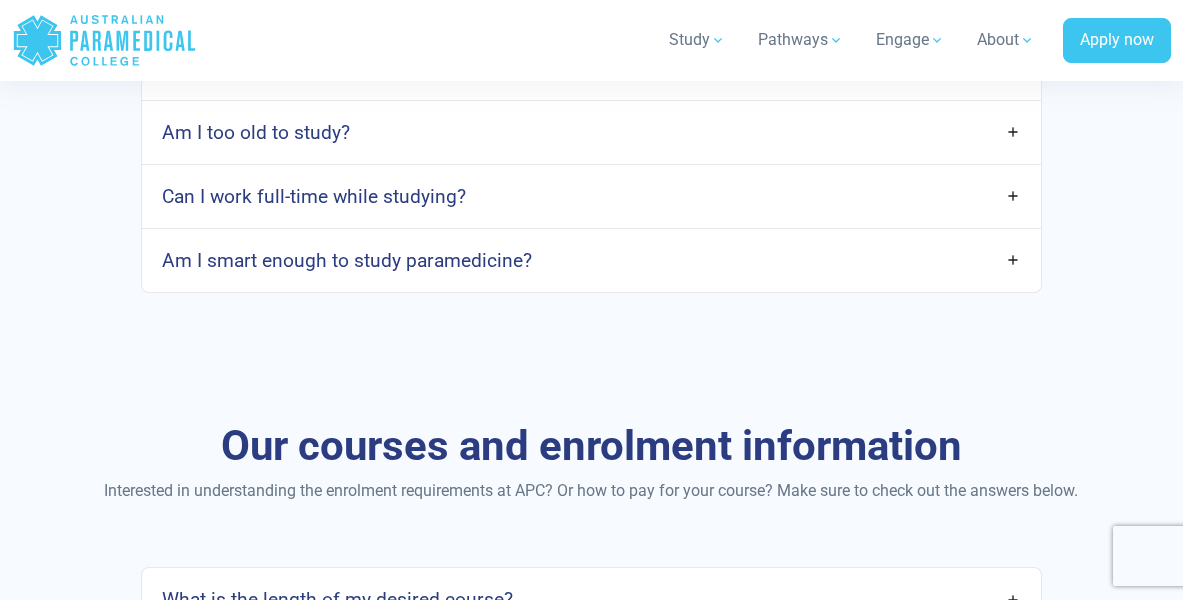 click on "Can I work full-time while studying?" at bounding box center (591, 196) 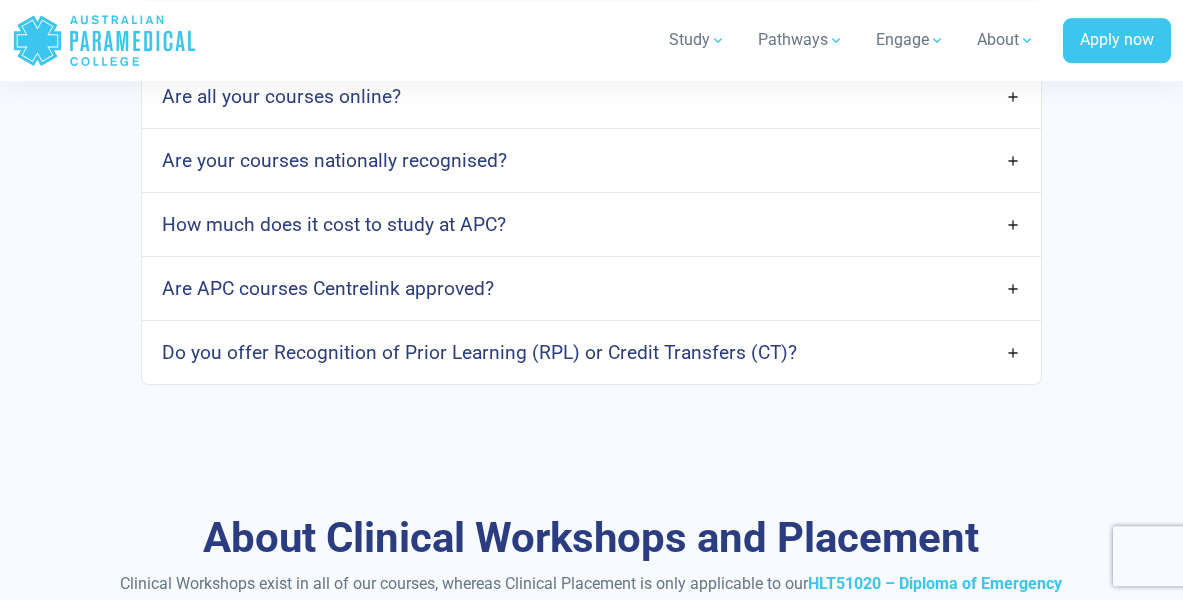 scroll, scrollTop: 2568, scrollLeft: 0, axis: vertical 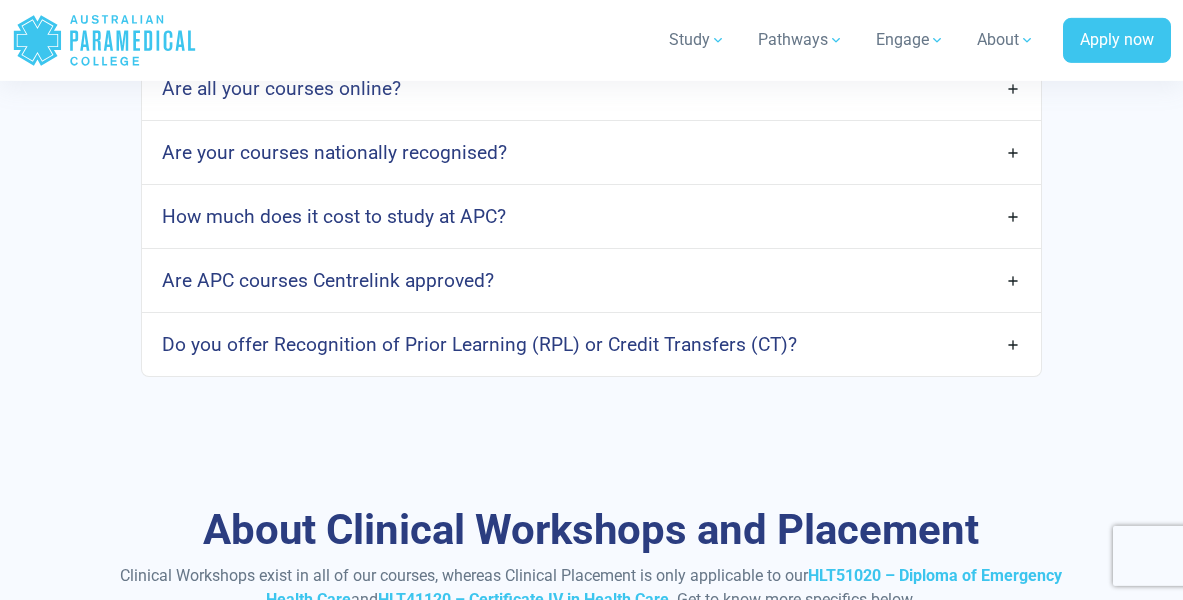 click on "How much does it cost to study at APC?" at bounding box center [591, 216] 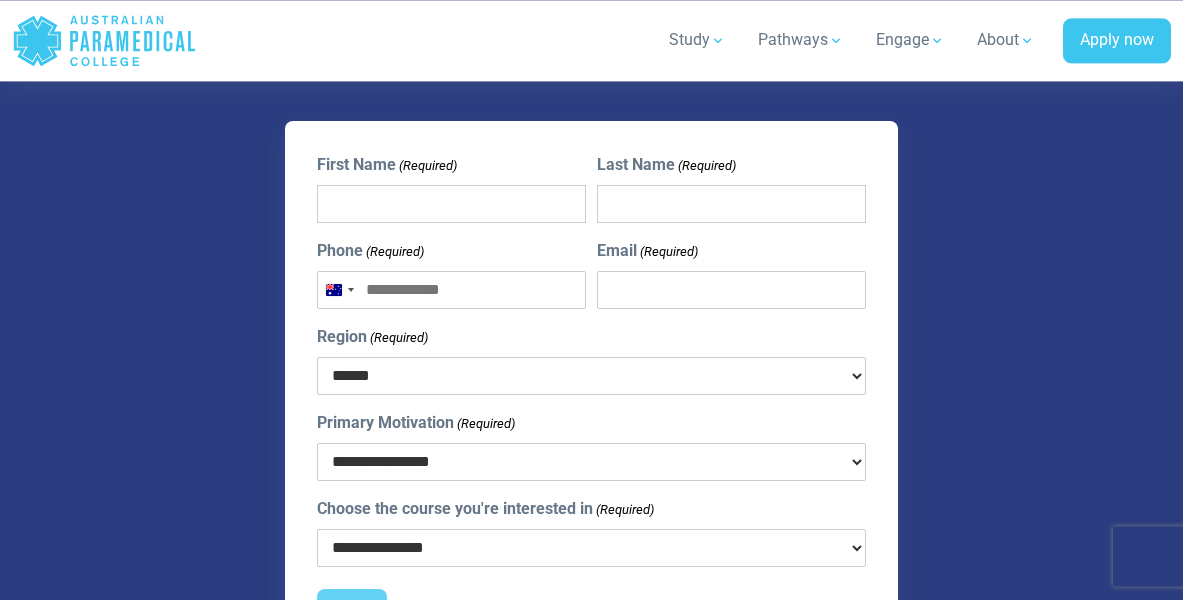 scroll, scrollTop: 4710, scrollLeft: 0, axis: vertical 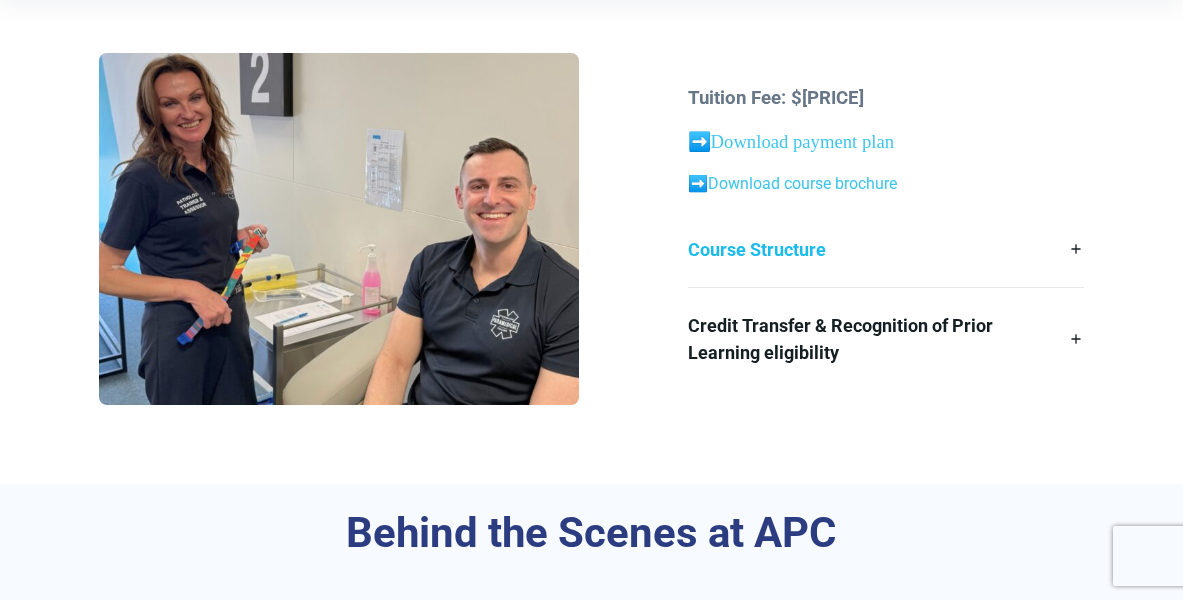 click on "Course Structure" at bounding box center [886, 249] 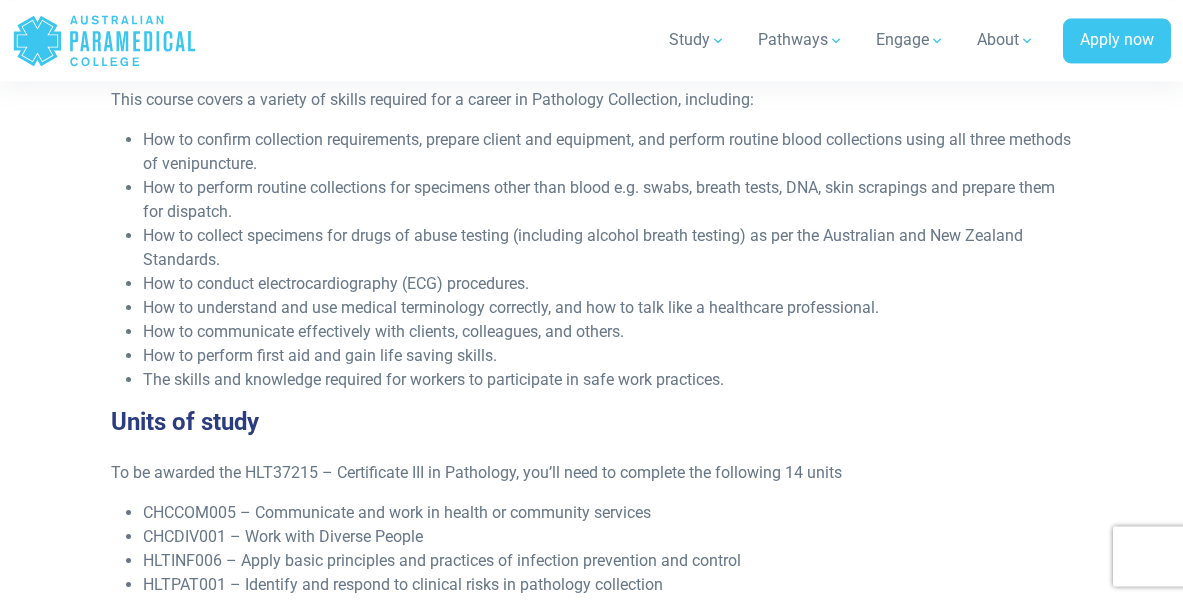 scroll, scrollTop: 2958, scrollLeft: 0, axis: vertical 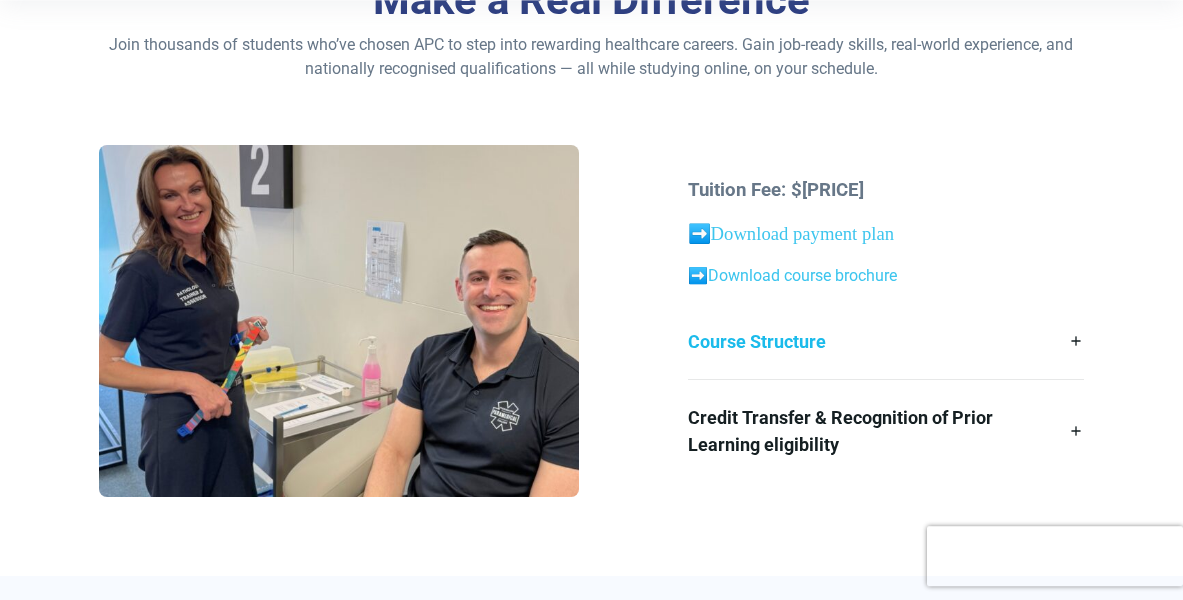 click on "Course Structure" at bounding box center [886, 341] 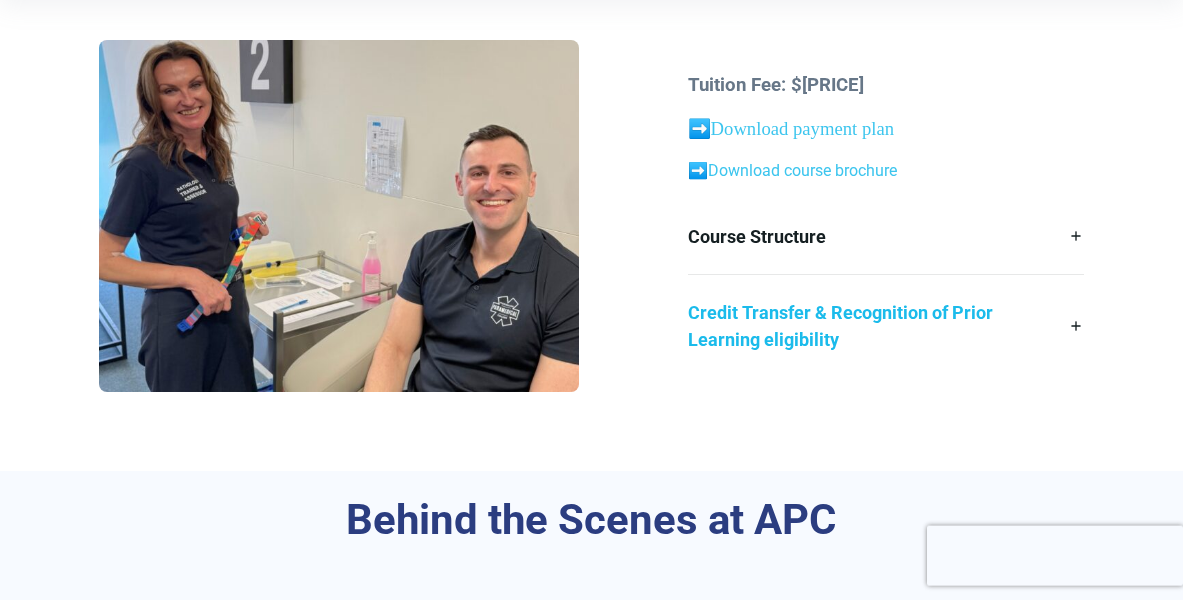 scroll, scrollTop: 622, scrollLeft: 0, axis: vertical 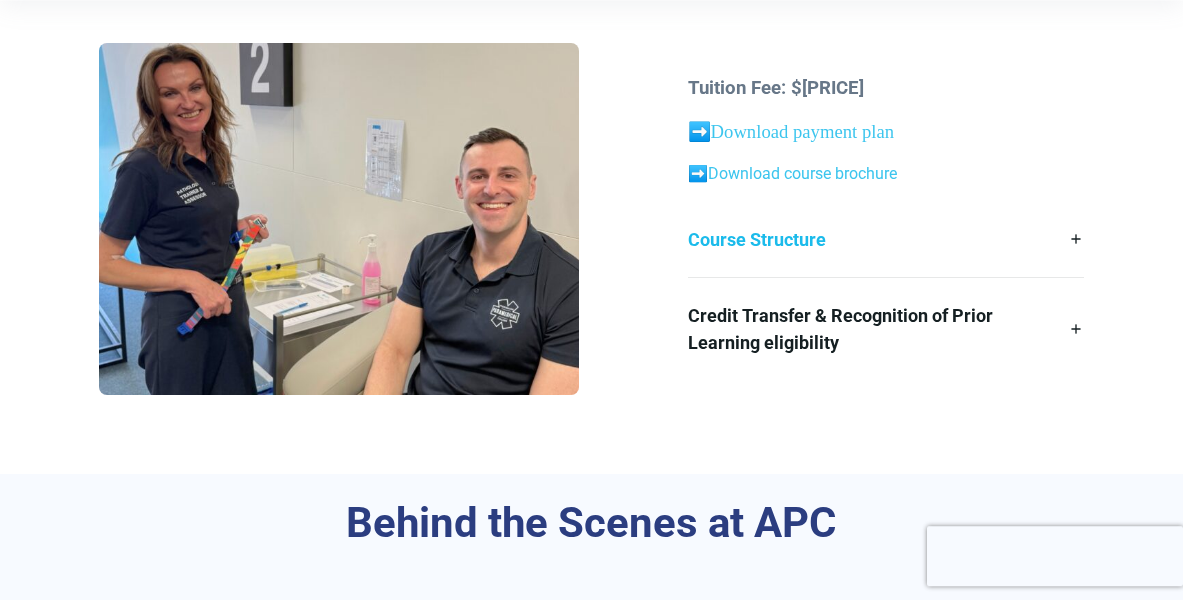 click on "Course Structure" at bounding box center (886, 239) 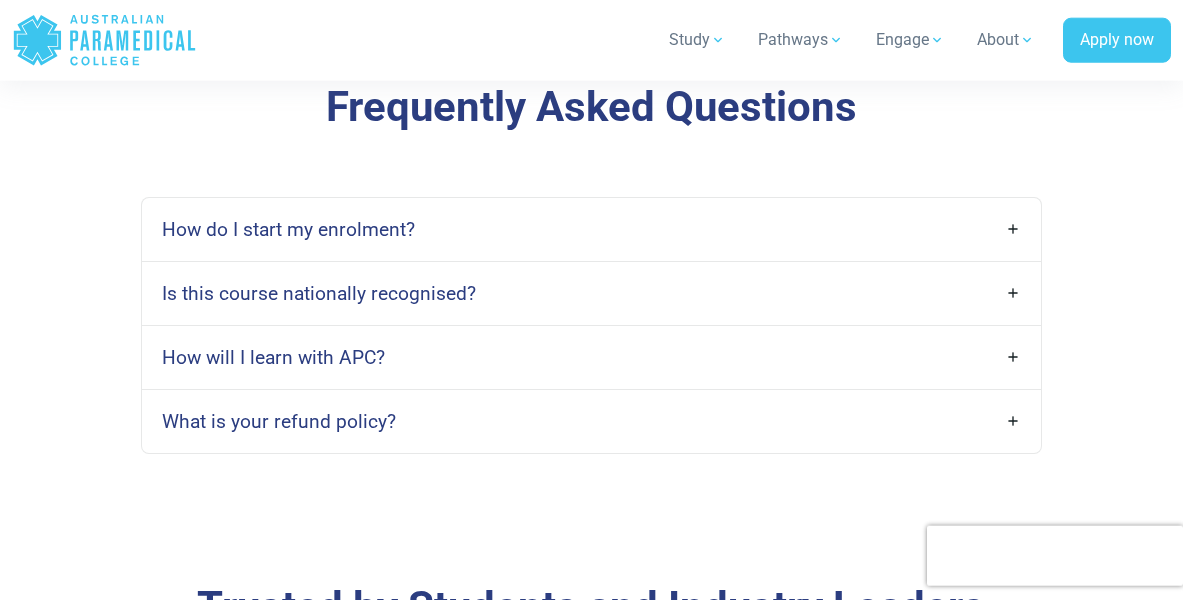 scroll, scrollTop: 5416, scrollLeft: 0, axis: vertical 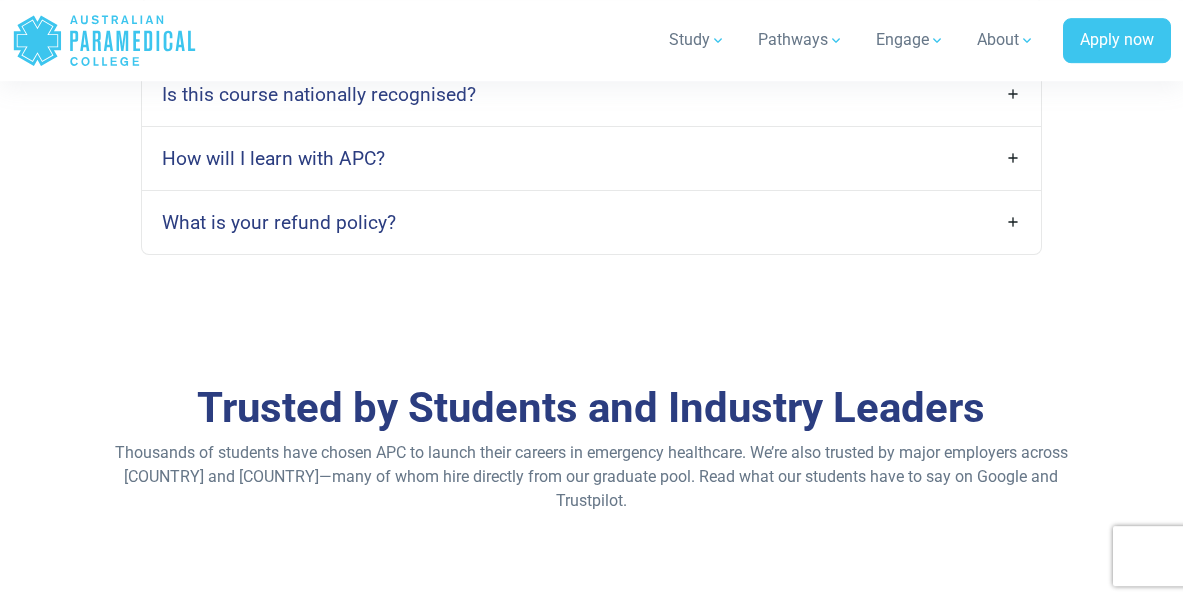 click on "How do I start my enrolment?" at bounding box center (591, 30) 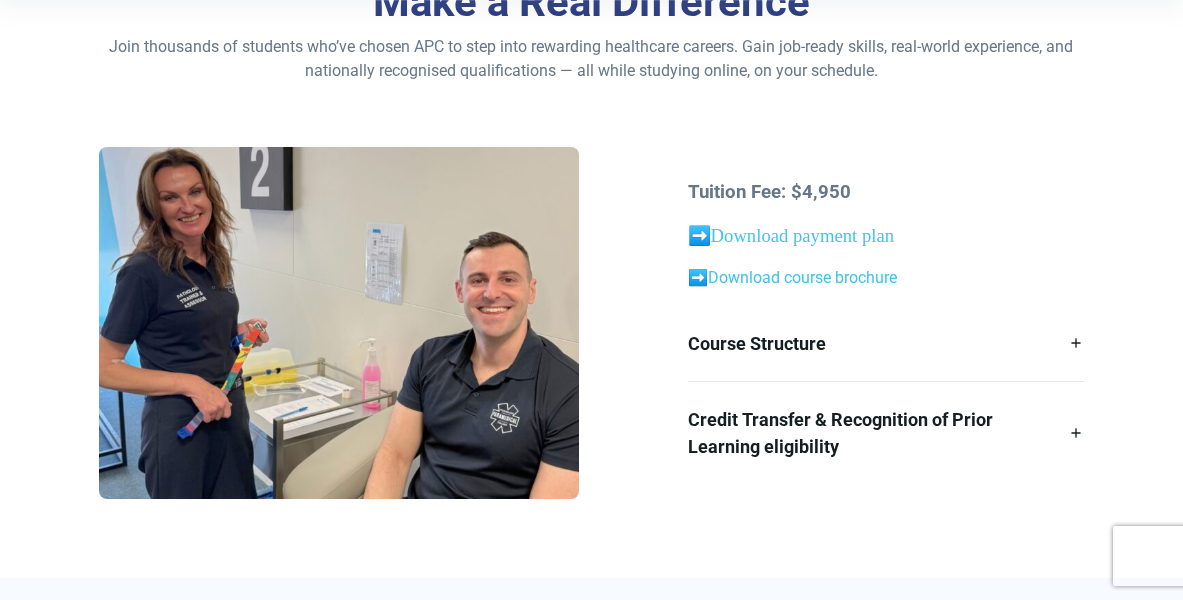 scroll, scrollTop: 458, scrollLeft: 0, axis: vertical 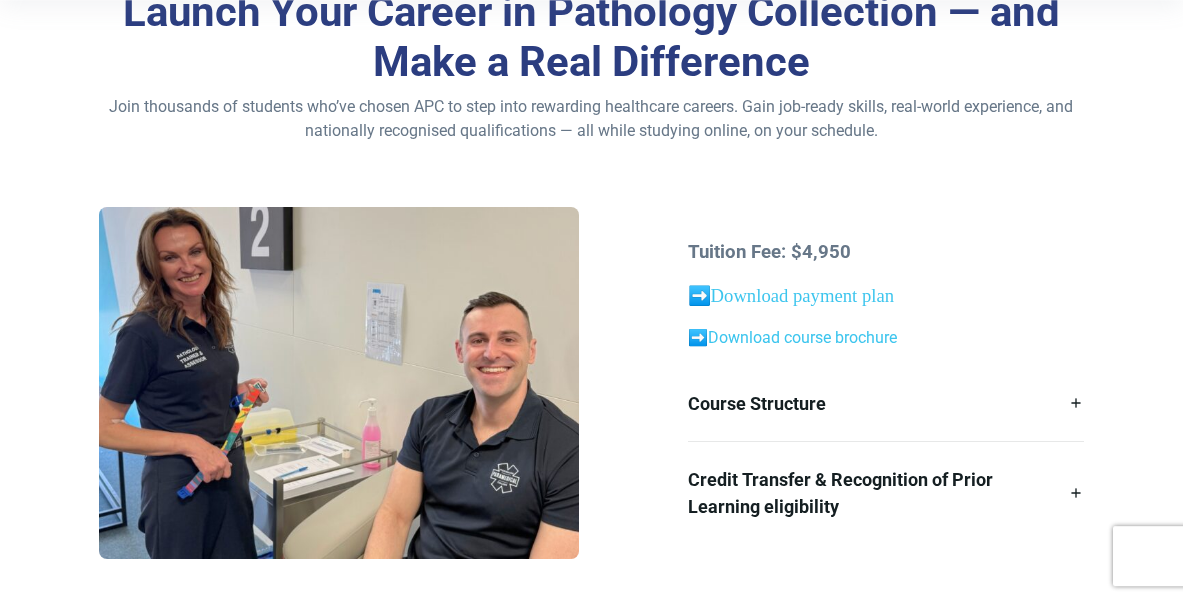 click on "Launch Your Career in Pathology Collection — and Make a Real Difference
Join thousands of students who’ve chosen APC to step into rewarding healthcare careers. Gain job-ready skills, real-world experience, and nationally recognised qualifications — all while studying online, on your schedule.
Tuition Fee: $4,950
➠️ Download payment plan
➠️ Download course brochure
Course Structure
Complete 14 units of competency
Attend a 5-day clinical workshop
Attend 5 x 1-day training days" at bounding box center (591, 301) 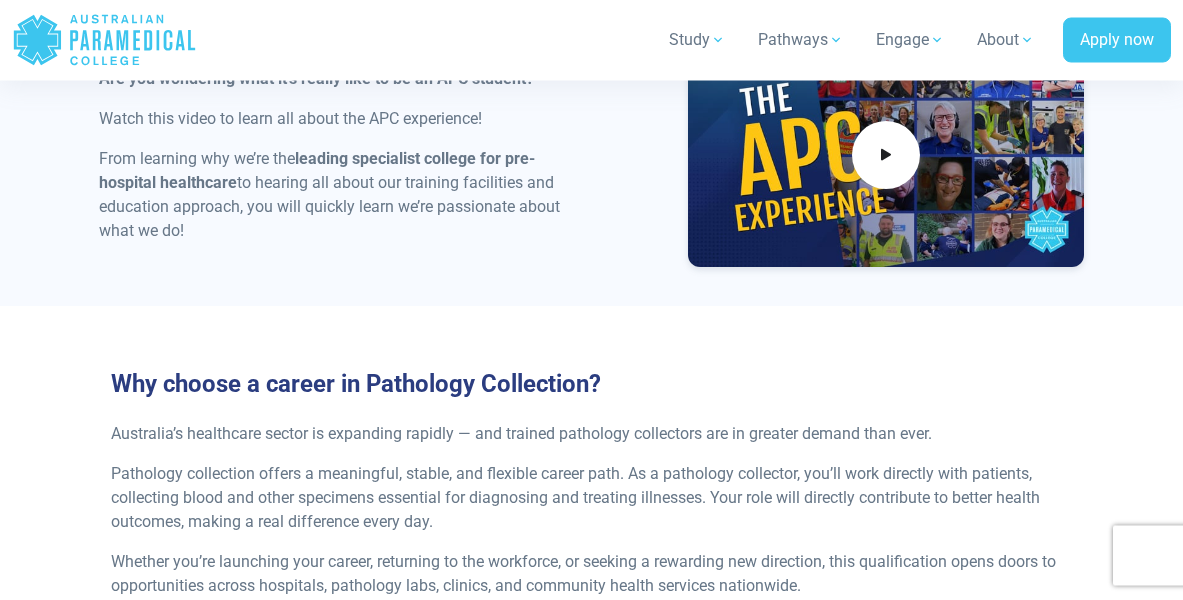 scroll, scrollTop: 1172, scrollLeft: 0, axis: vertical 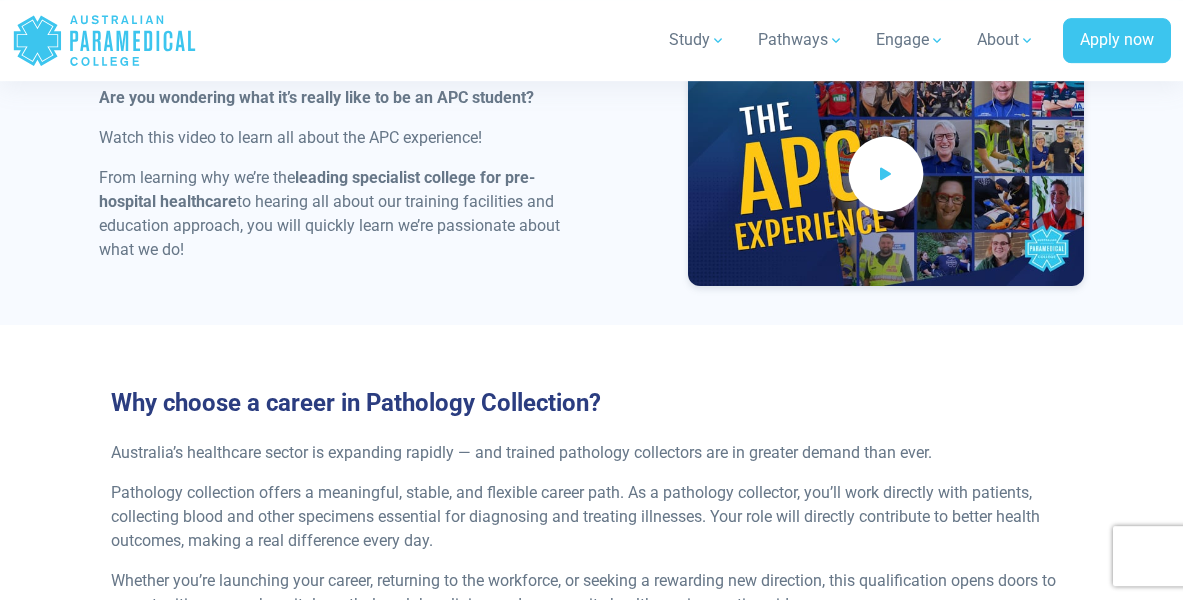 click at bounding box center (885, 174) 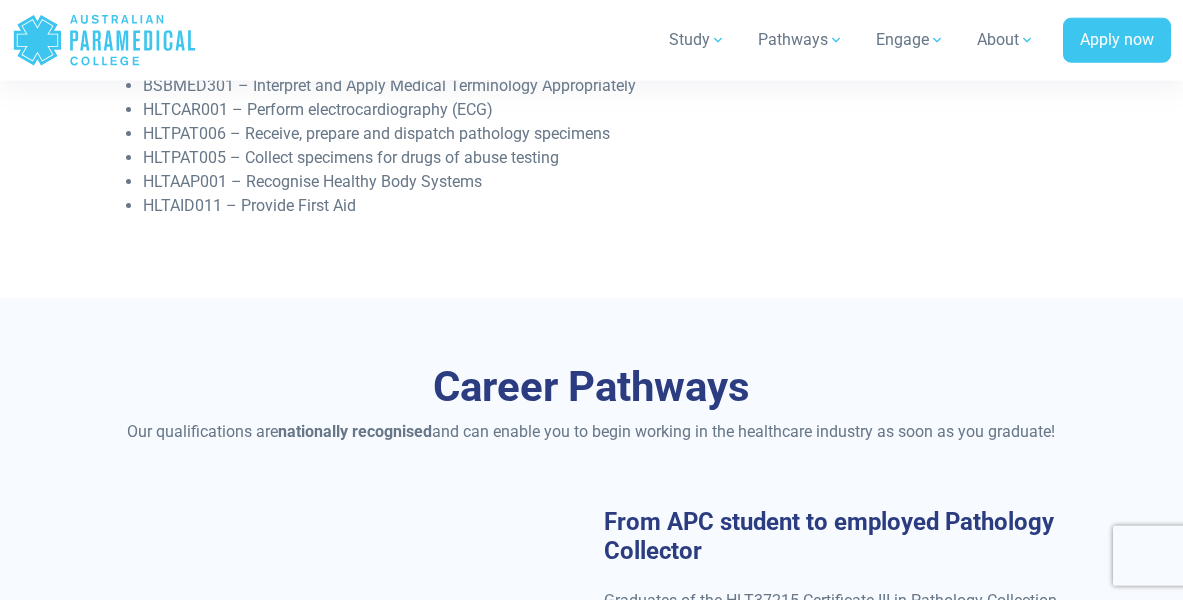 scroll, scrollTop: 3620, scrollLeft: 0, axis: vertical 